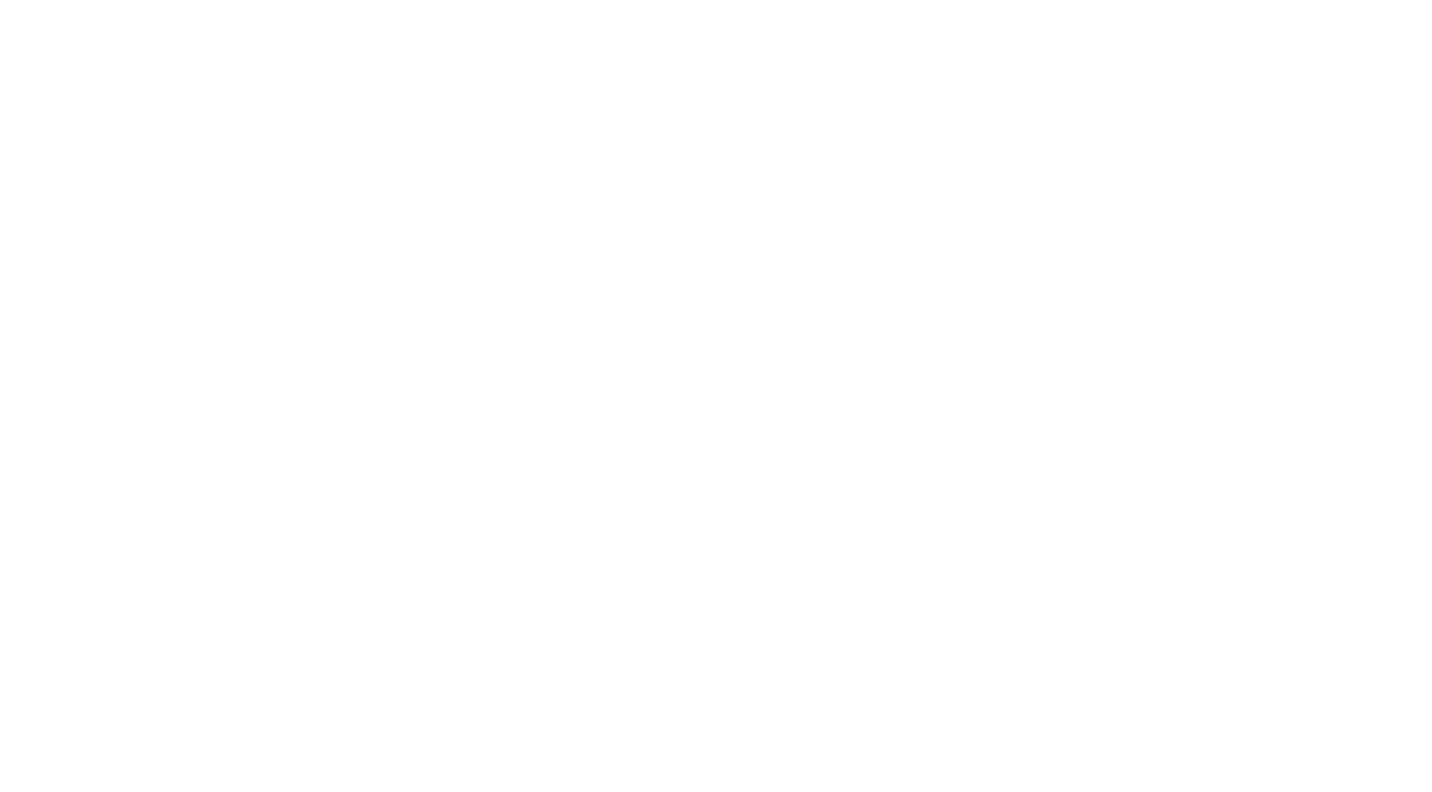 scroll, scrollTop: 0, scrollLeft: 0, axis: both 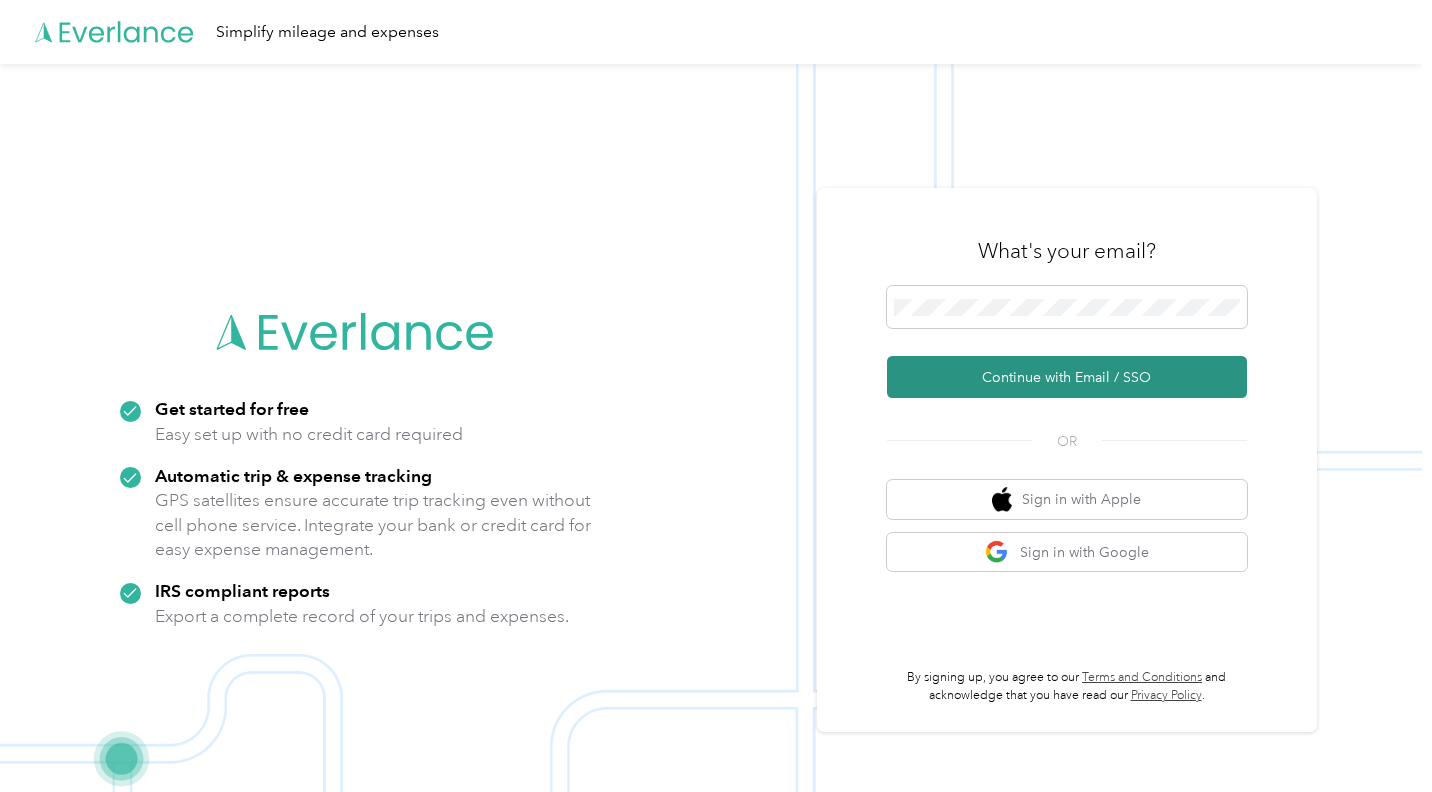 click on "Continue with Email / SSO" at bounding box center (1067, 377) 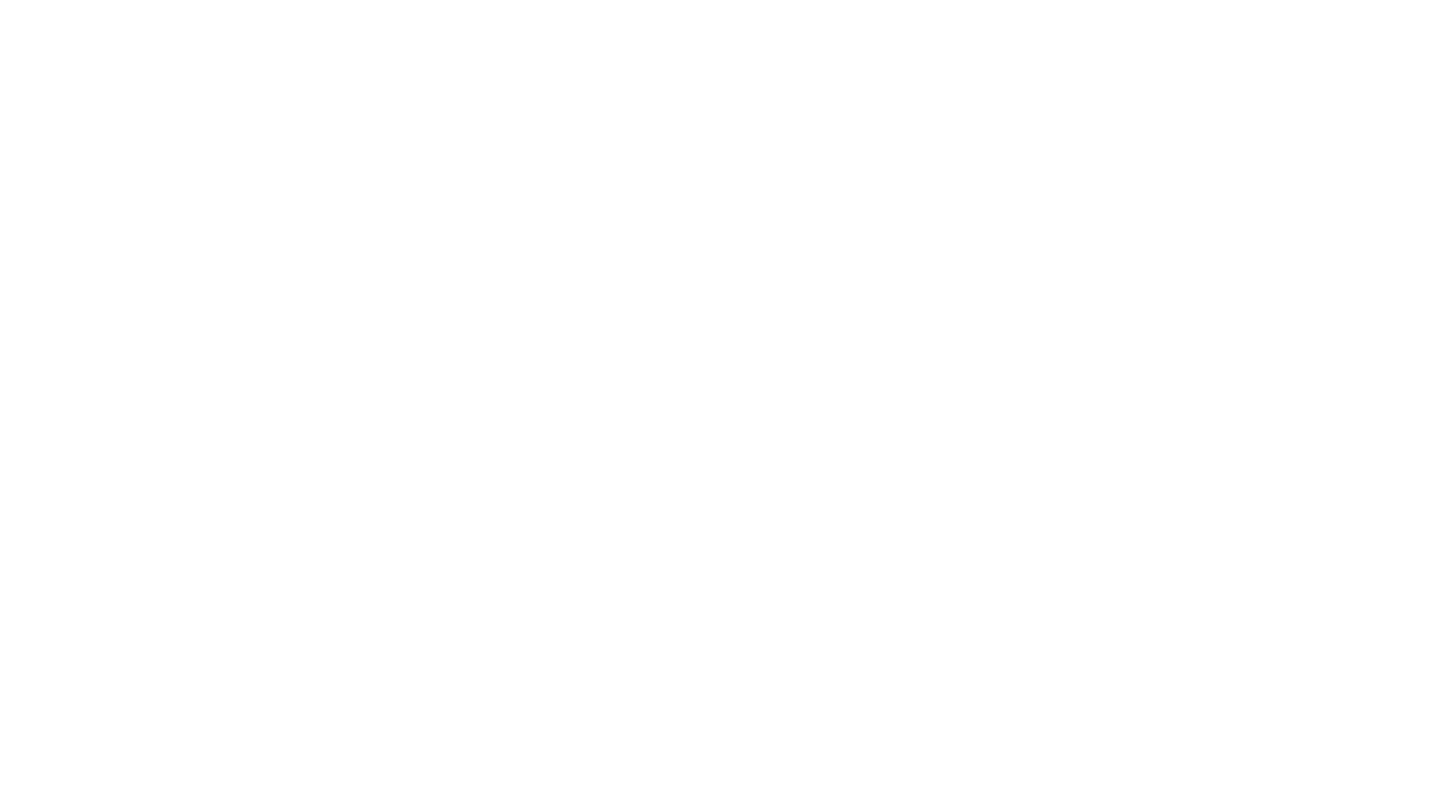 scroll, scrollTop: 0, scrollLeft: 0, axis: both 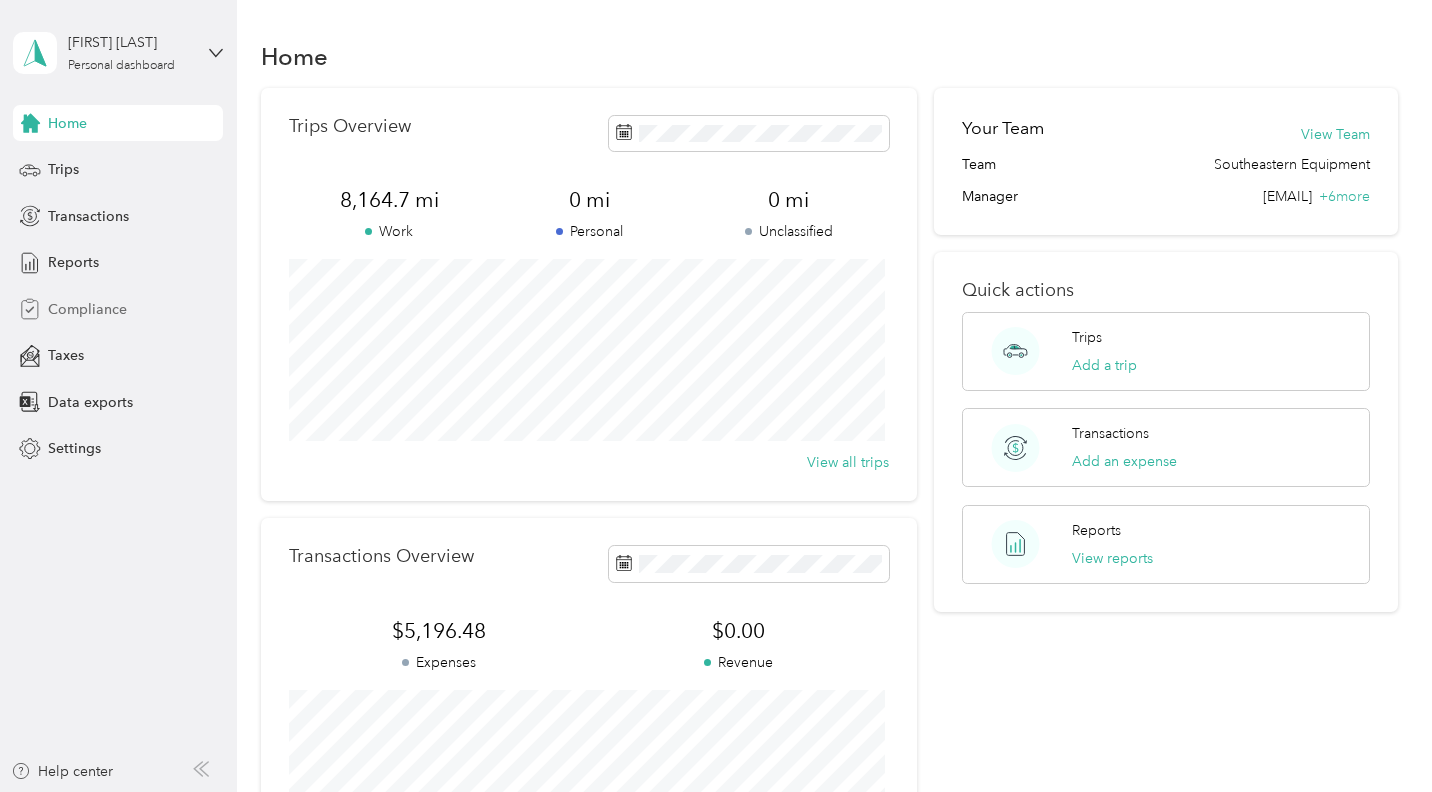 click on "Compliance" at bounding box center (87, 309) 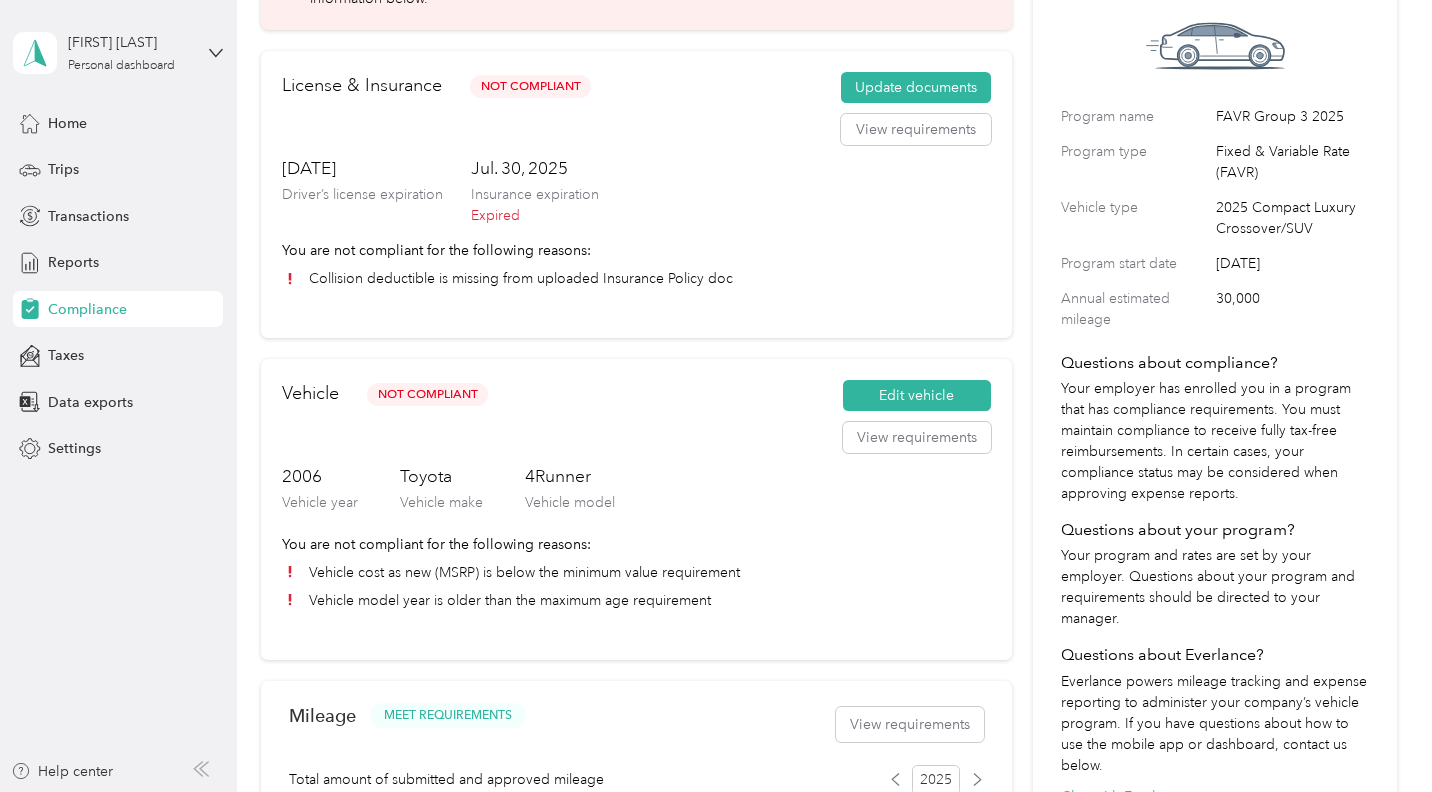 scroll, scrollTop: 100, scrollLeft: 0, axis: vertical 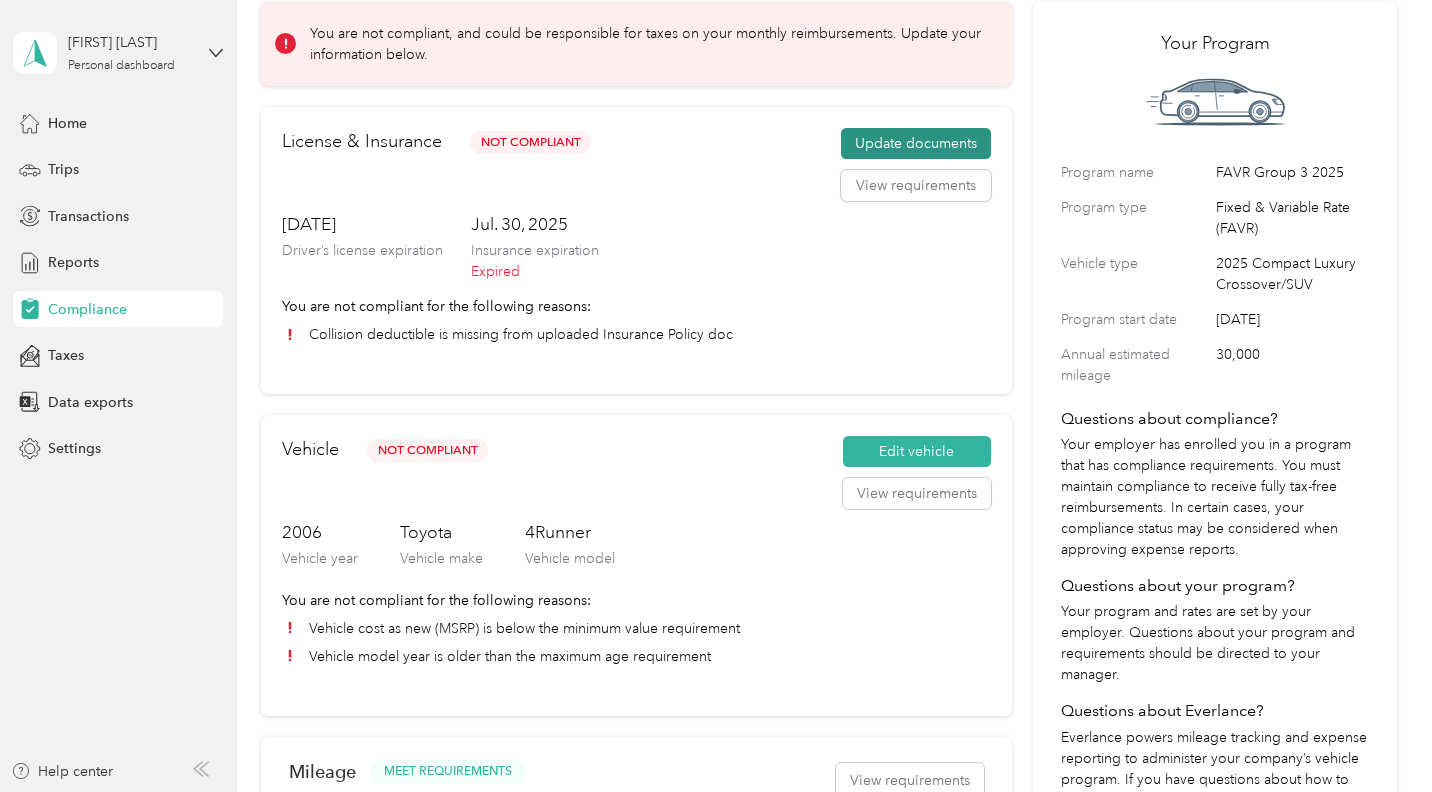 click on "Update documents" at bounding box center (916, 144) 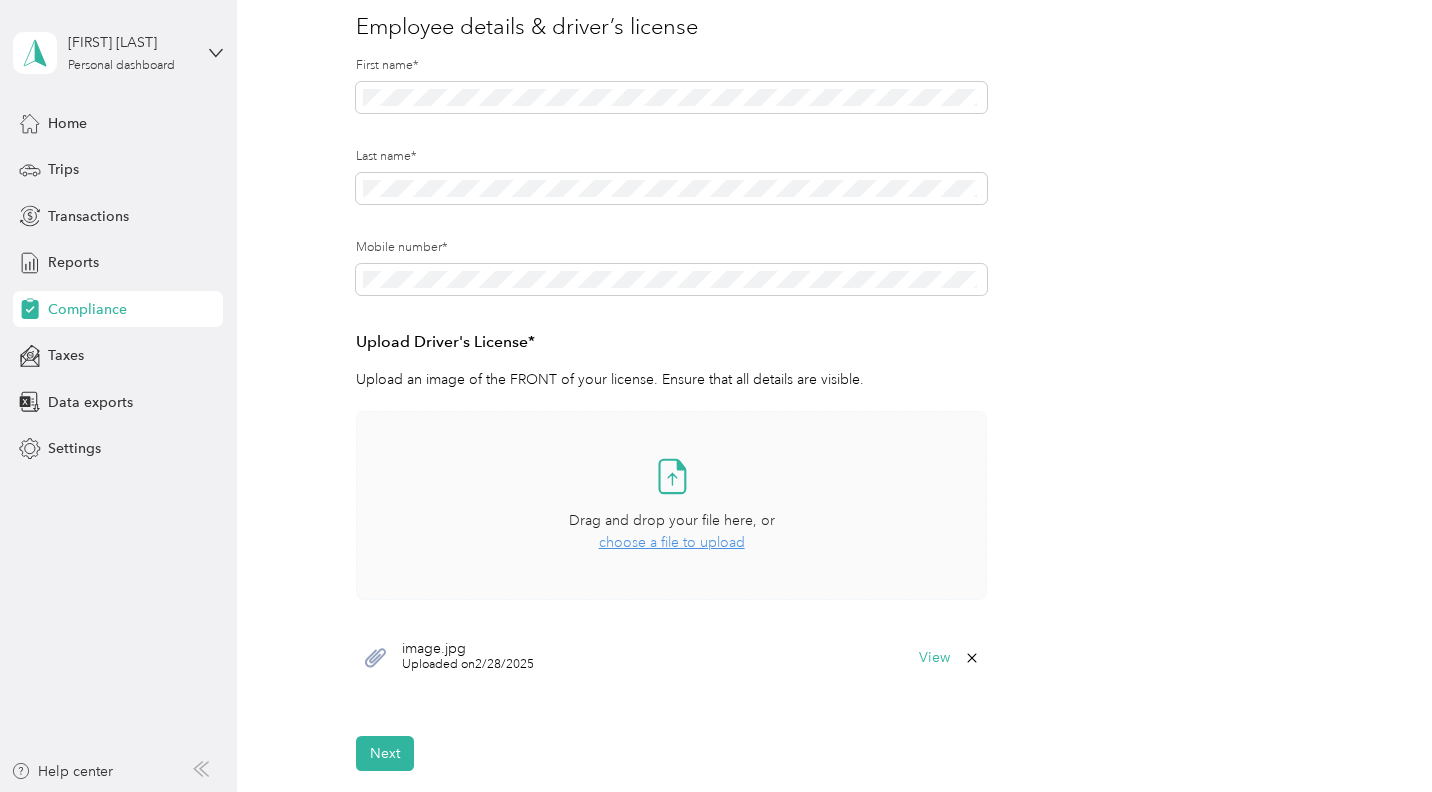 scroll, scrollTop: 300, scrollLeft: 0, axis: vertical 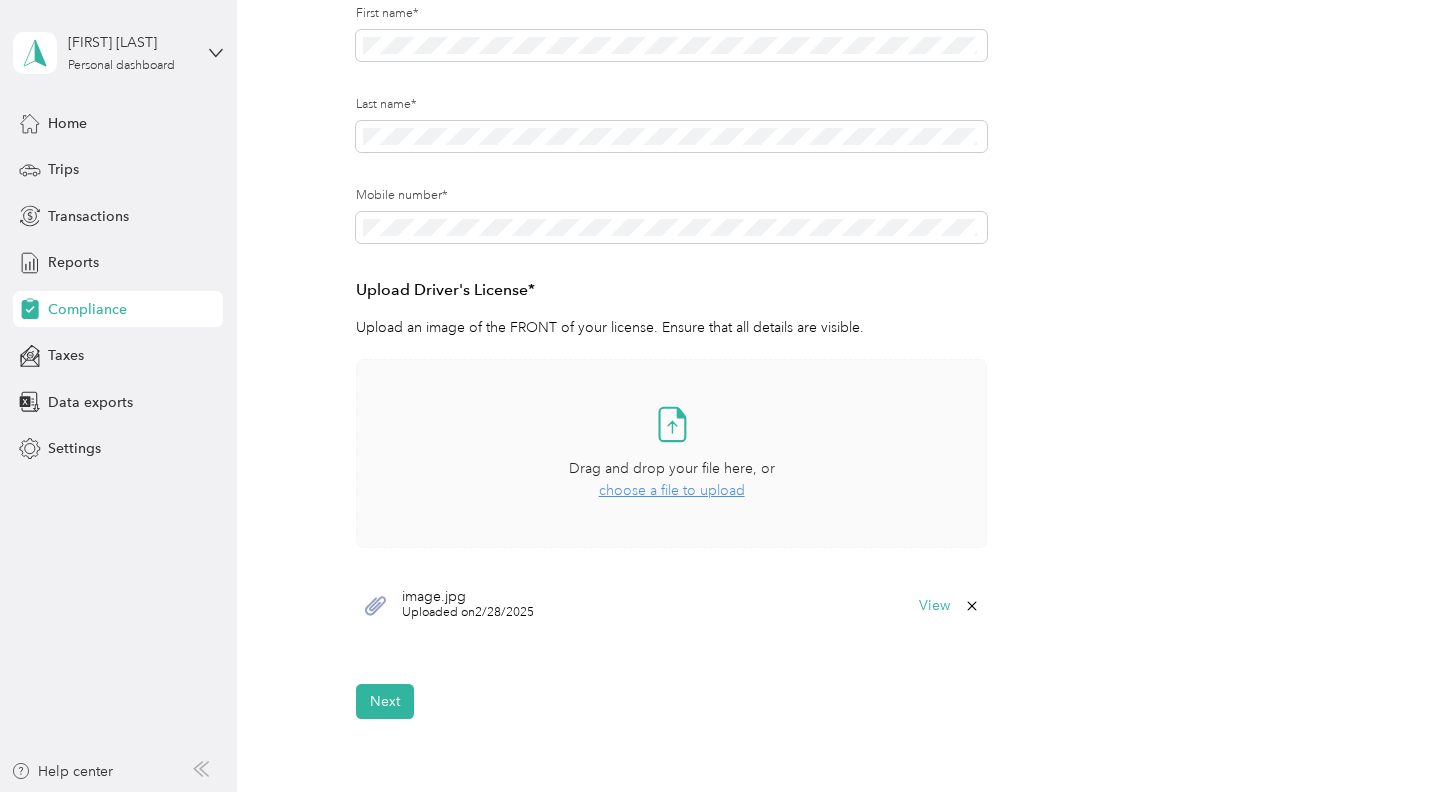 click 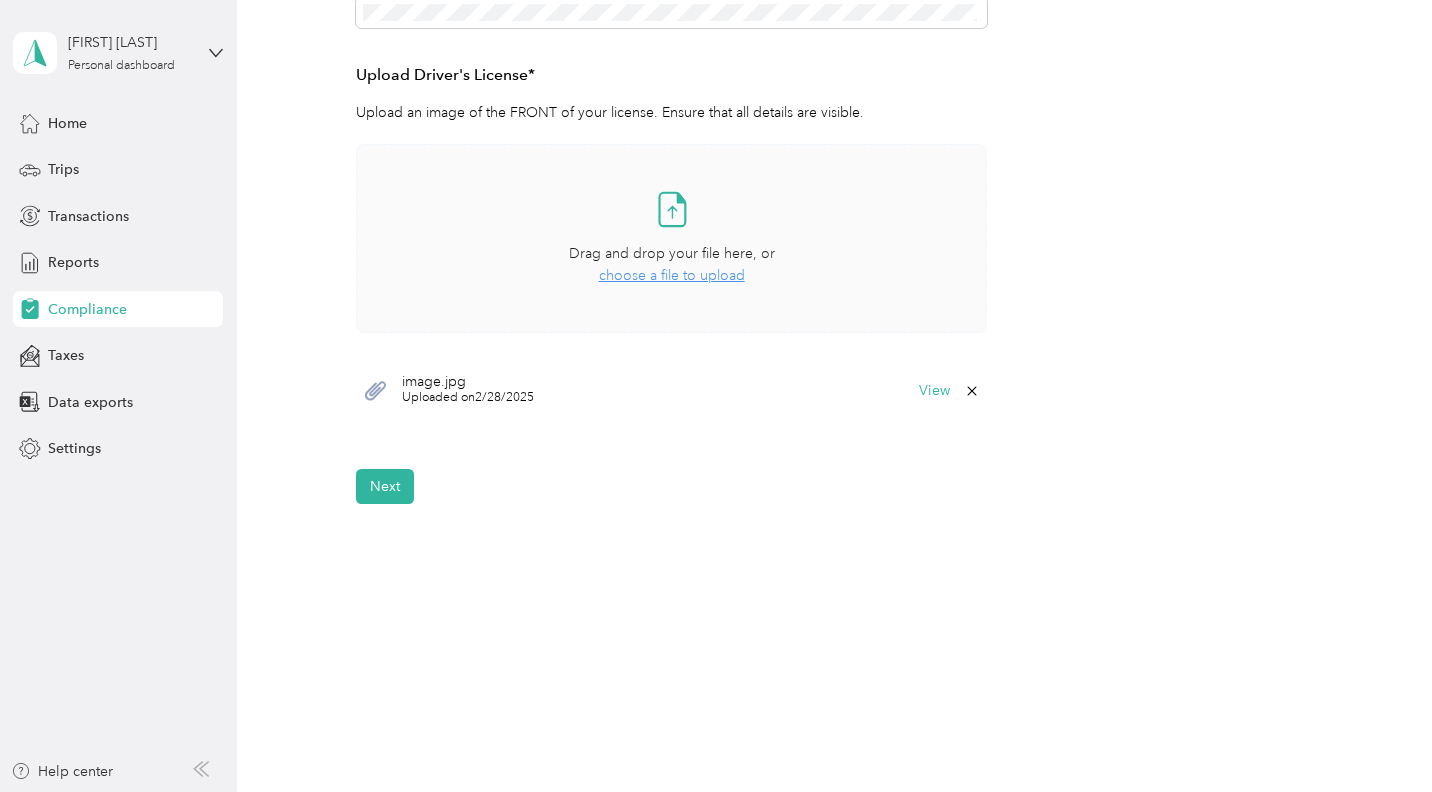 scroll, scrollTop: 517, scrollLeft: 0, axis: vertical 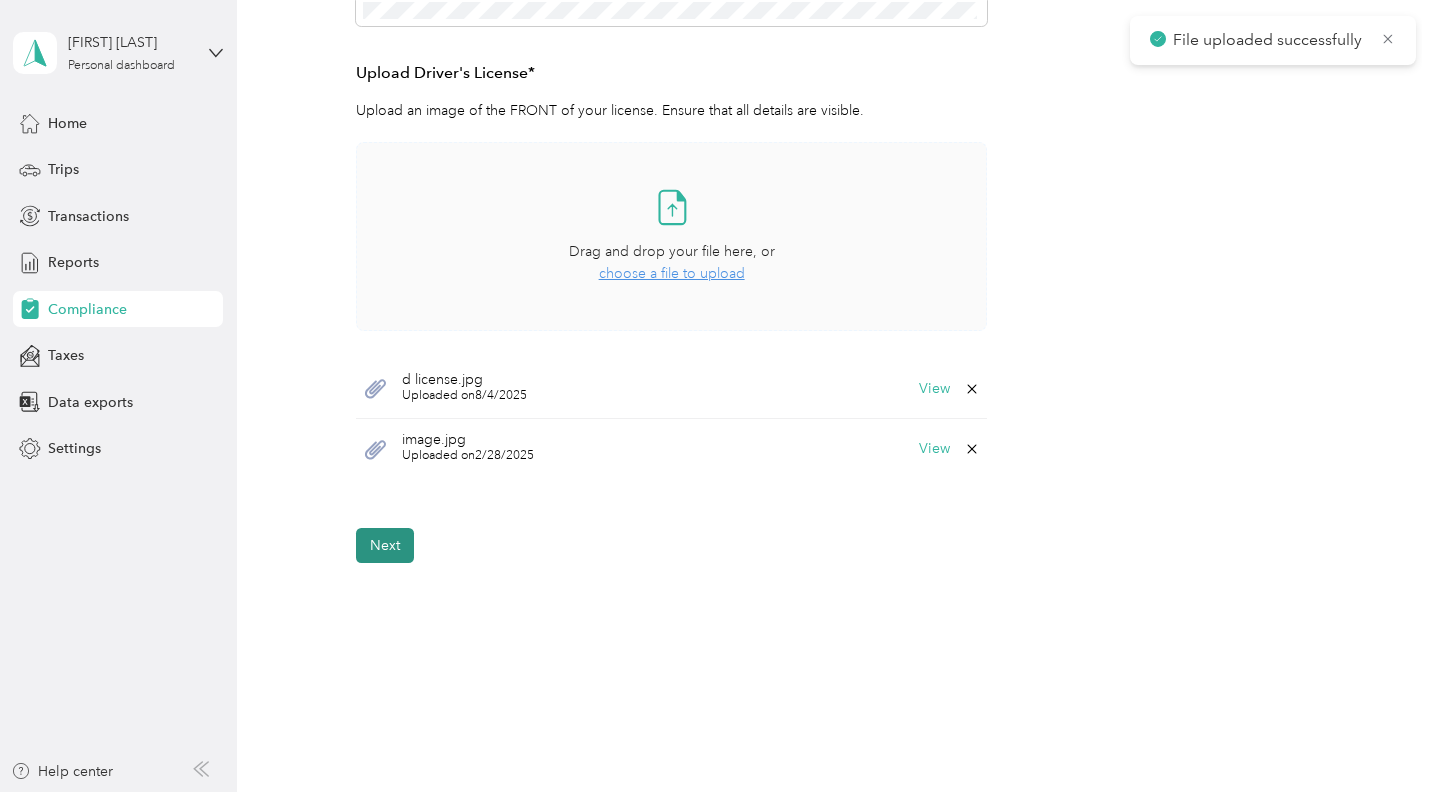 click on "Next" at bounding box center [385, 545] 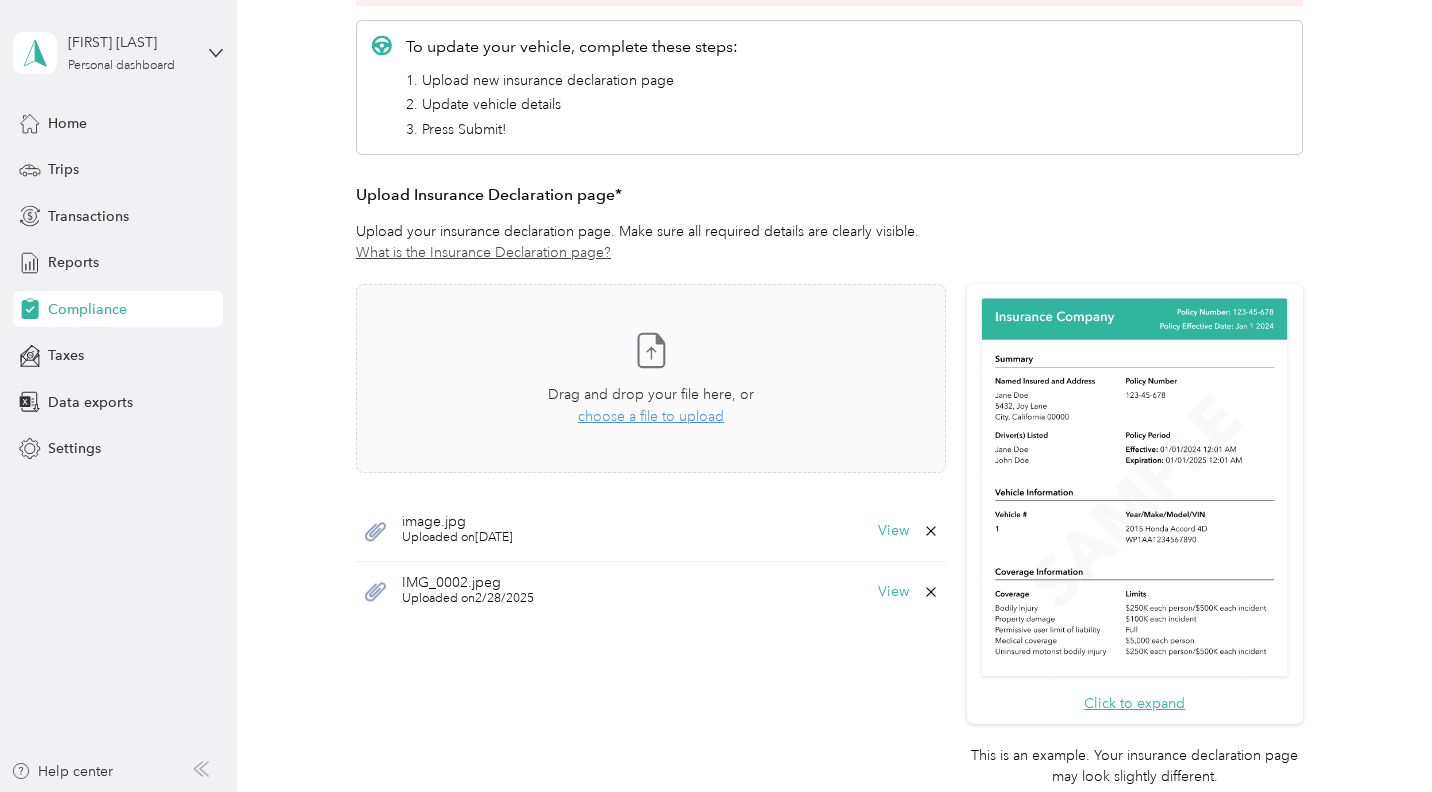 scroll, scrollTop: 400, scrollLeft: 0, axis: vertical 